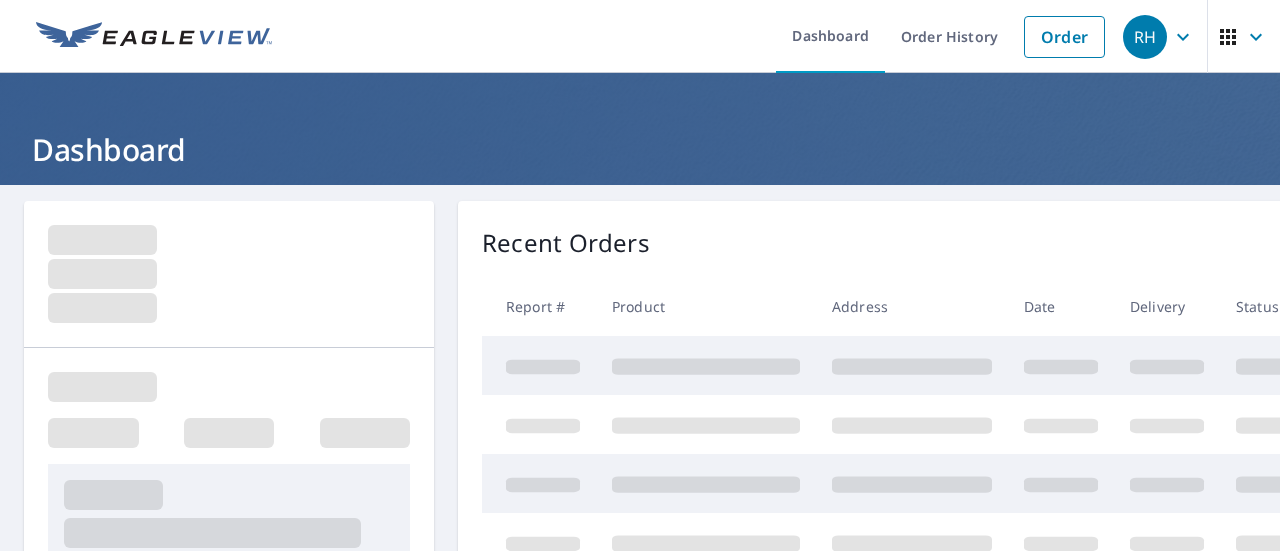 scroll, scrollTop: 0, scrollLeft: 0, axis: both 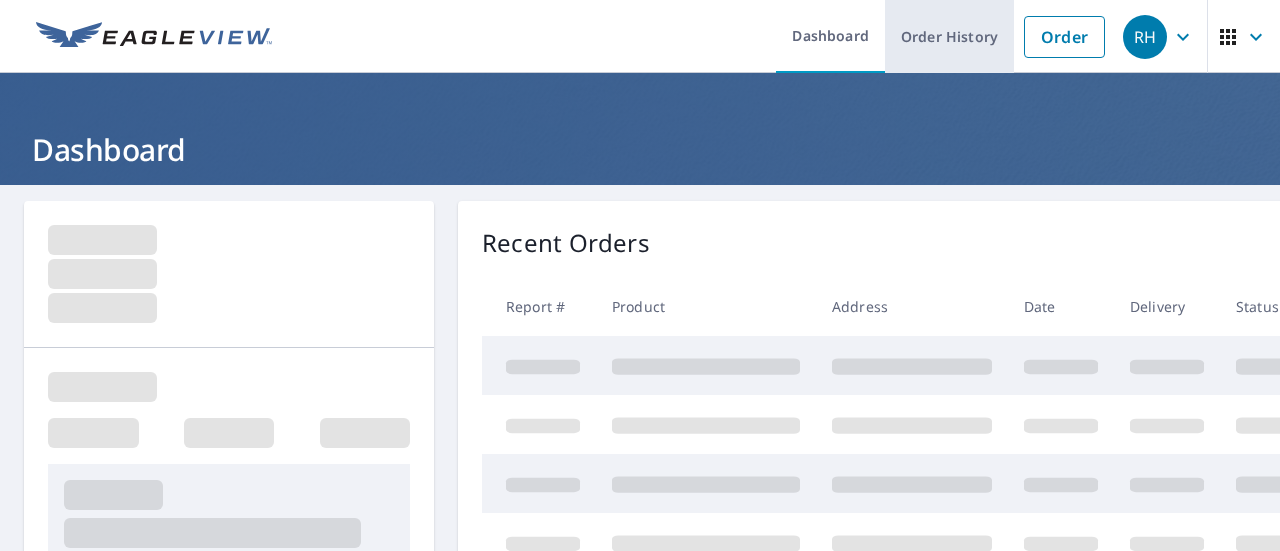 click on "Order History" at bounding box center (949, 36) 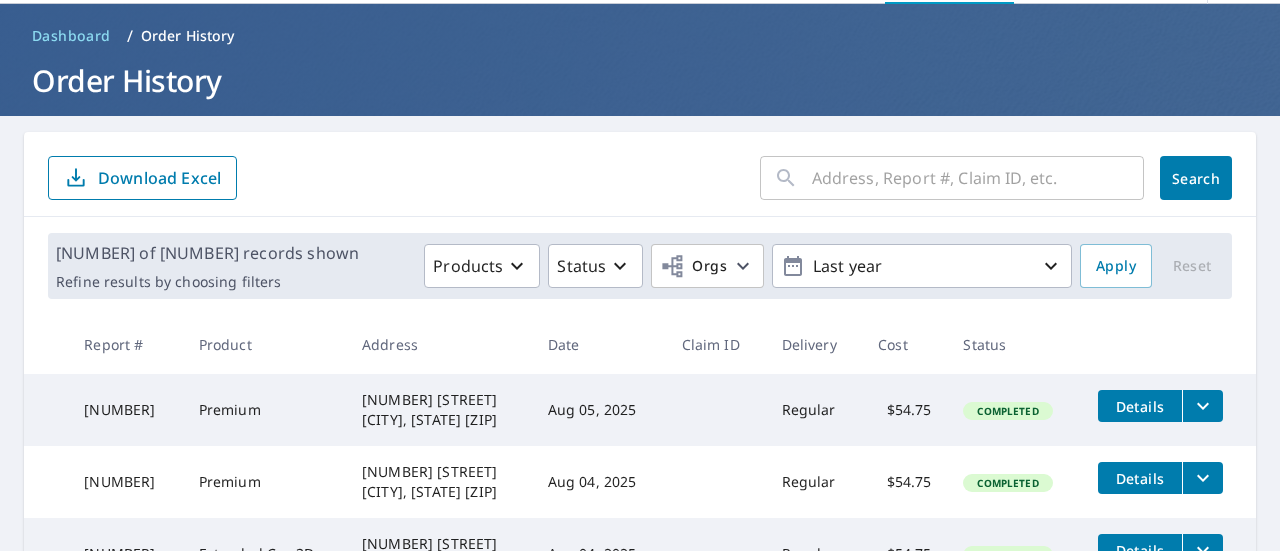 scroll, scrollTop: 100, scrollLeft: 0, axis: vertical 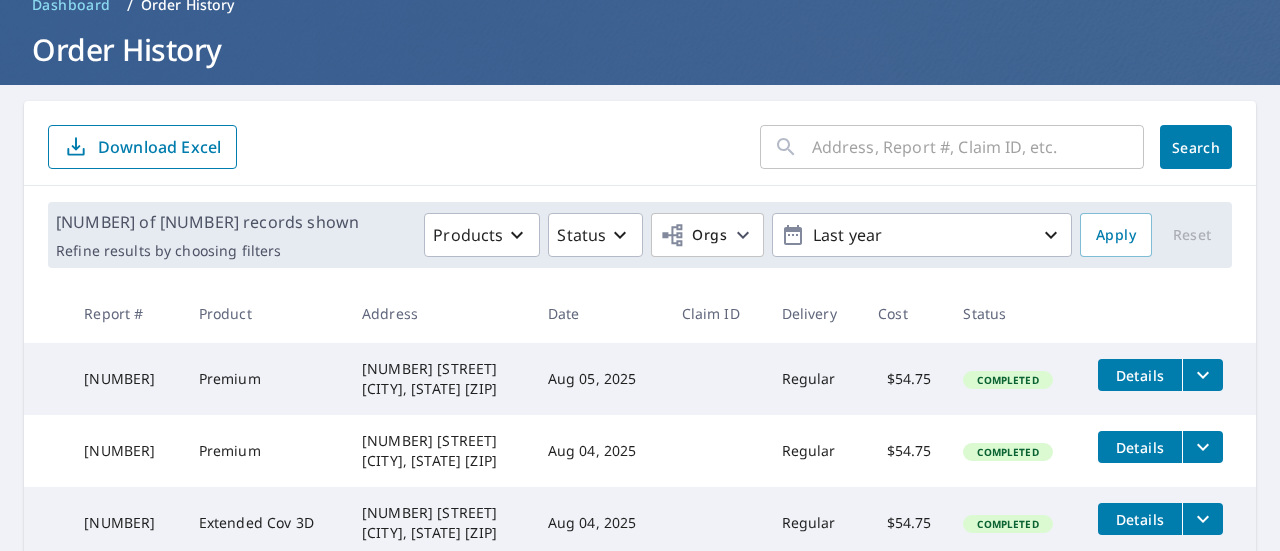 click 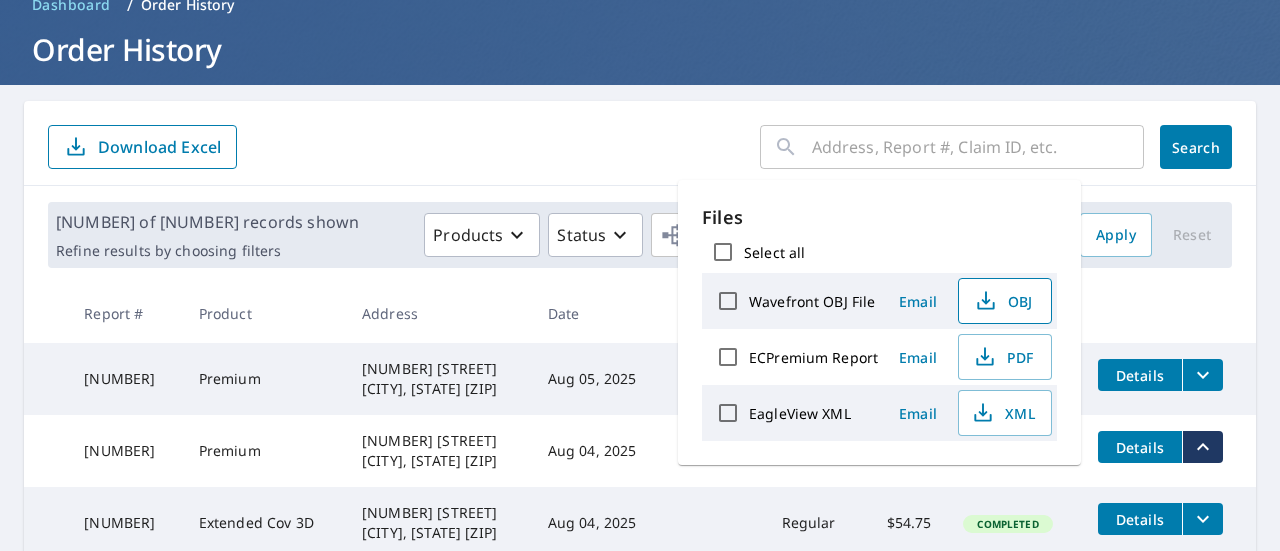 click 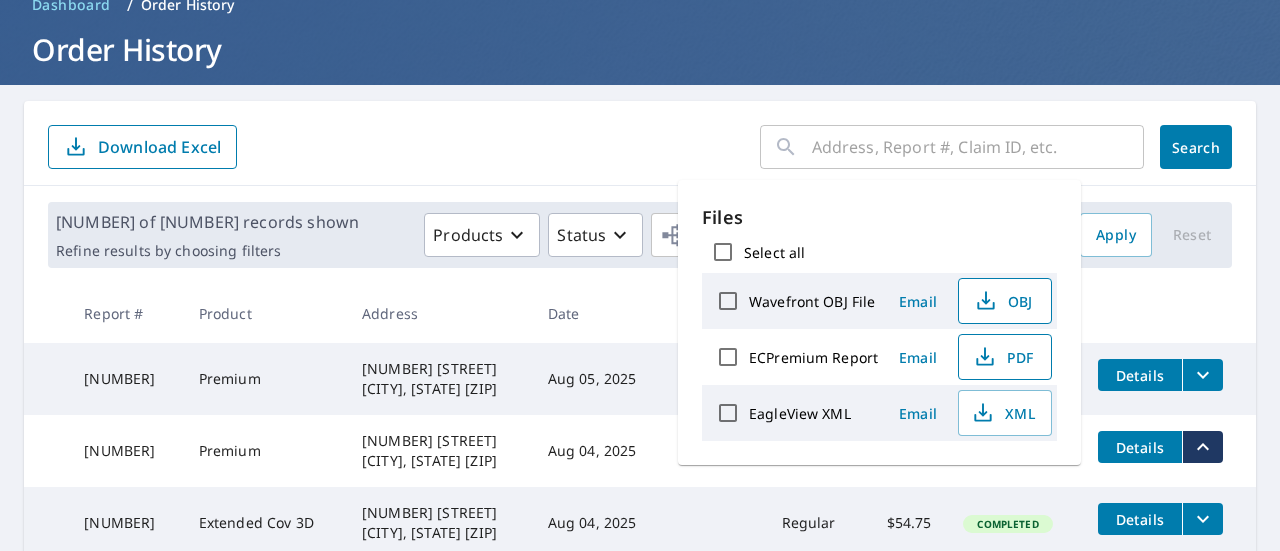 click 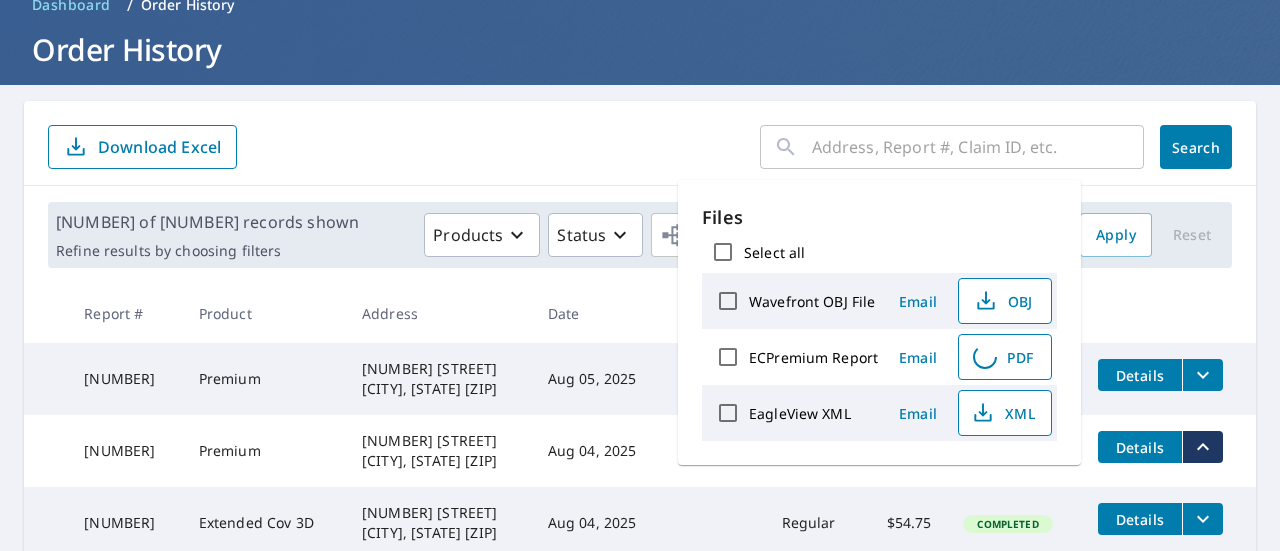 click 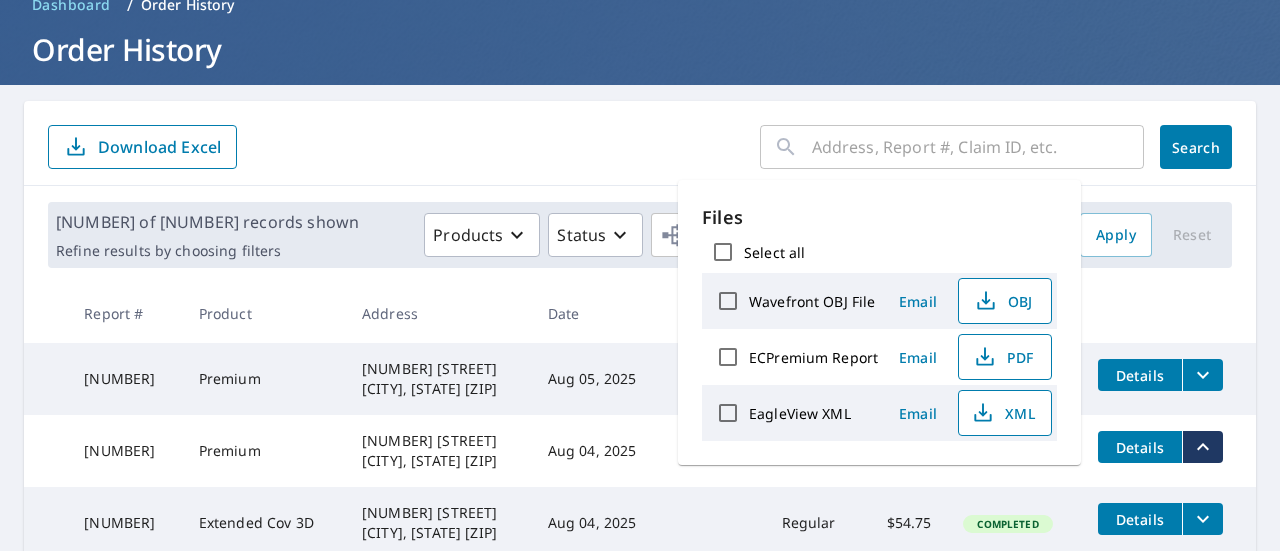 click on "​ Search Download Excel" at bounding box center [640, 143] 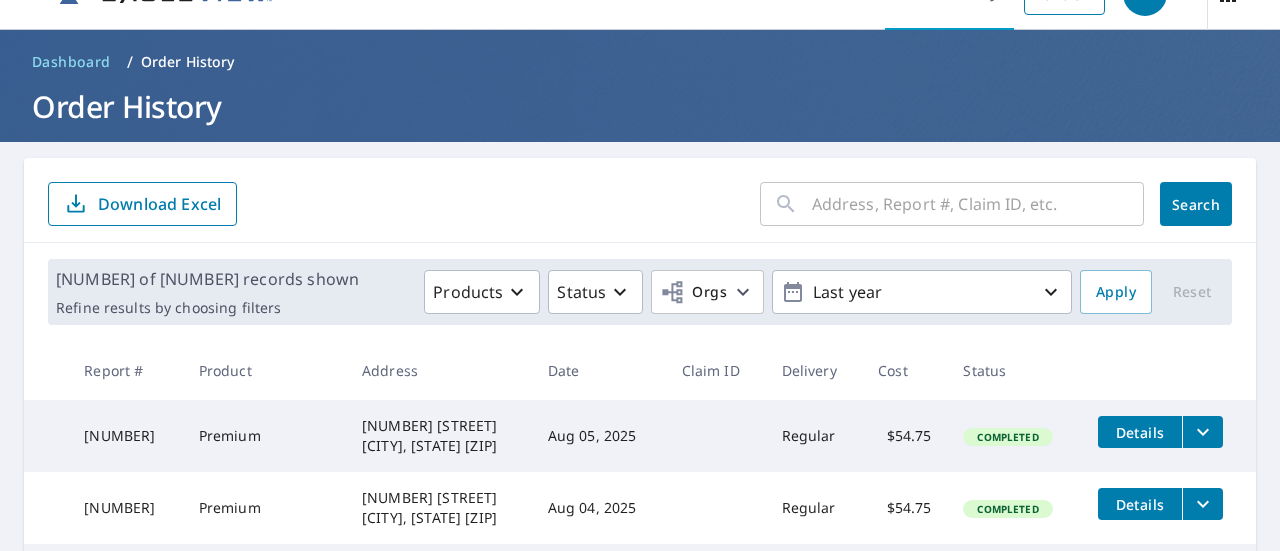 scroll, scrollTop: 0, scrollLeft: 0, axis: both 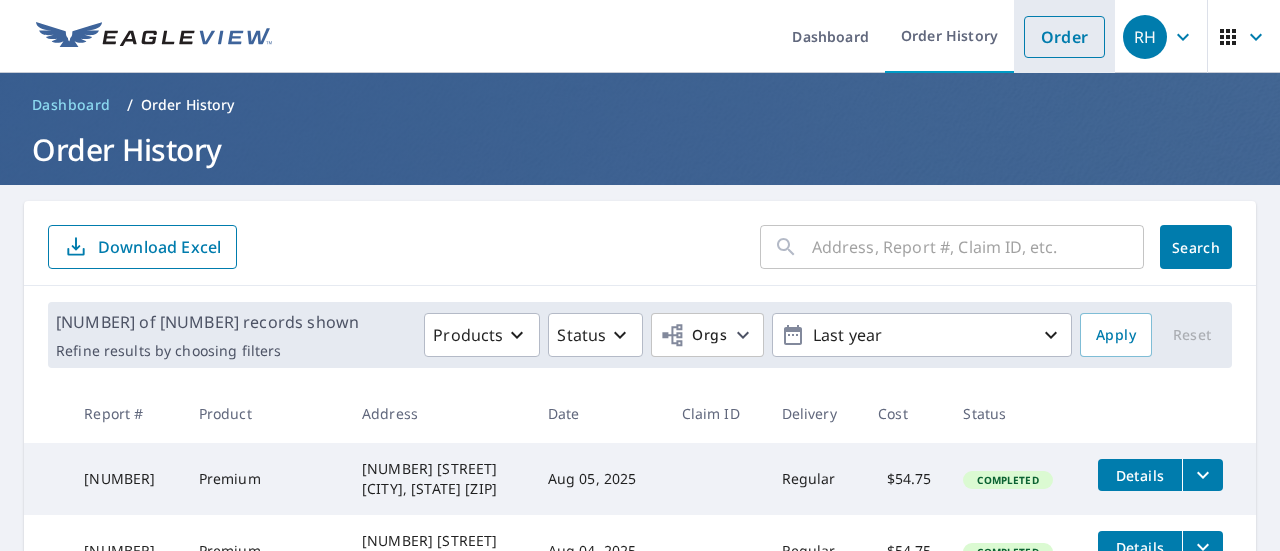 click on "Order" at bounding box center (1064, 37) 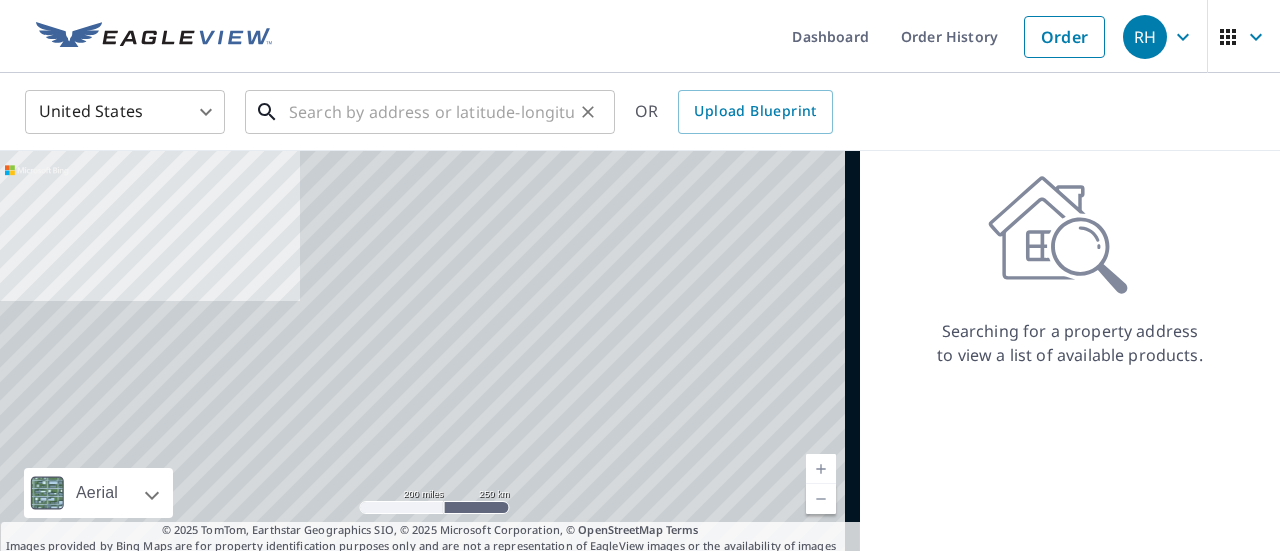 click at bounding box center (431, 112) 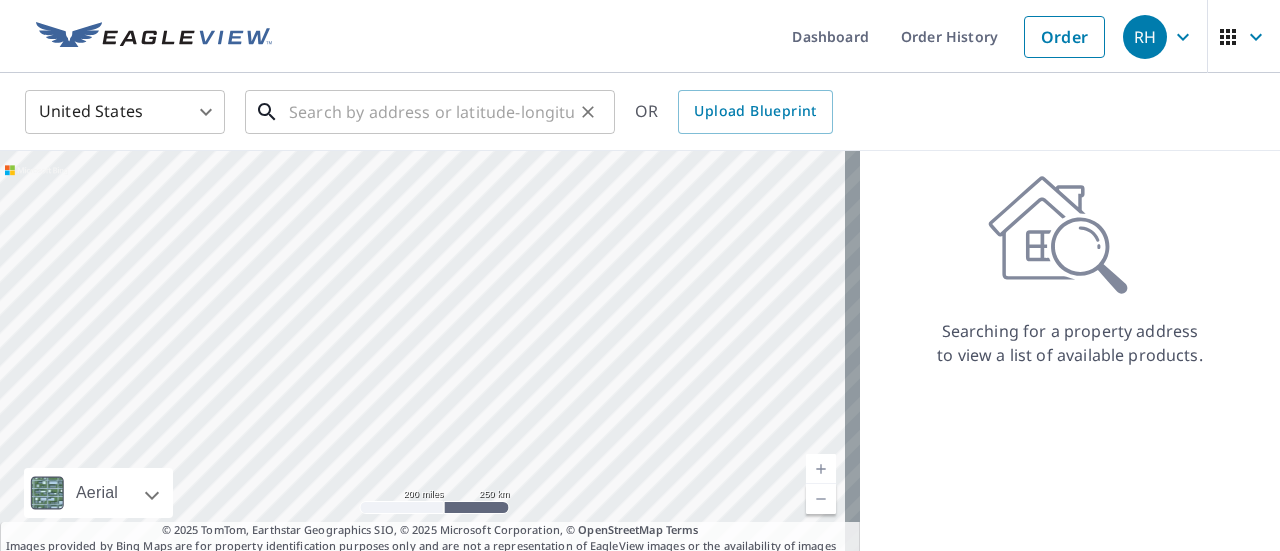 click at bounding box center (431, 112) 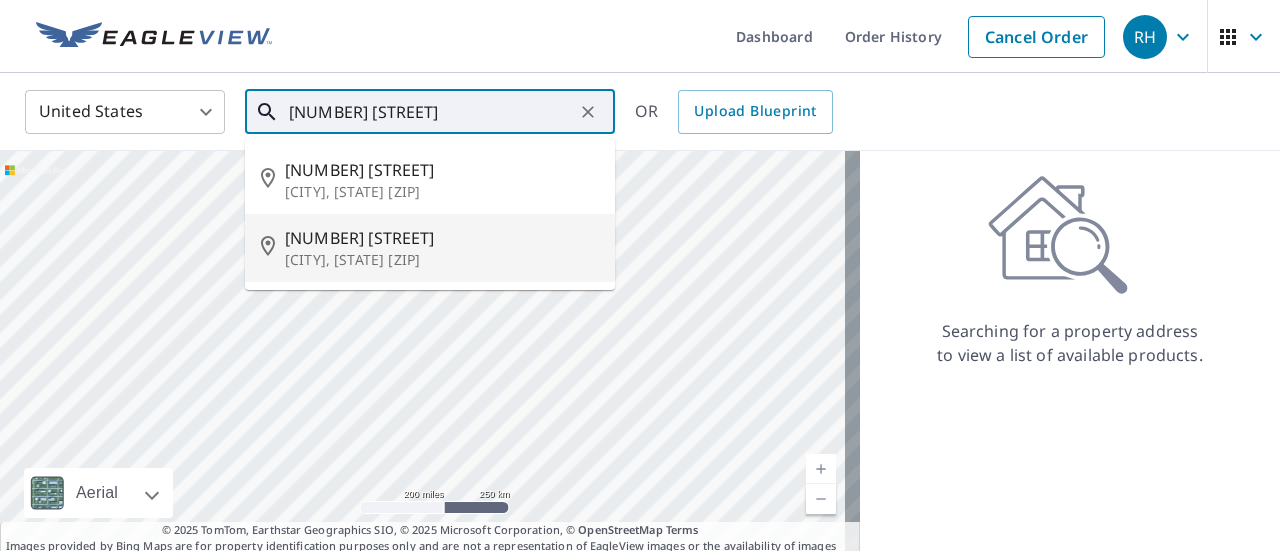 click on "[CITY], [STATE] [ZIP]" at bounding box center [442, 260] 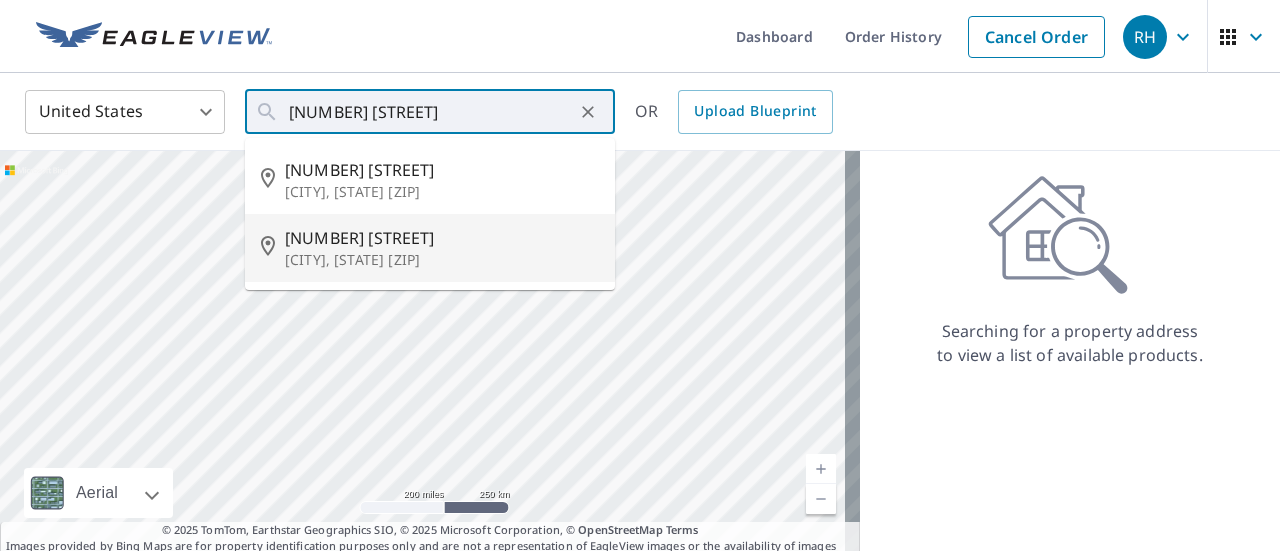 type on "[NUMBER] [STREET] [CITY], [STATE] [ZIP]" 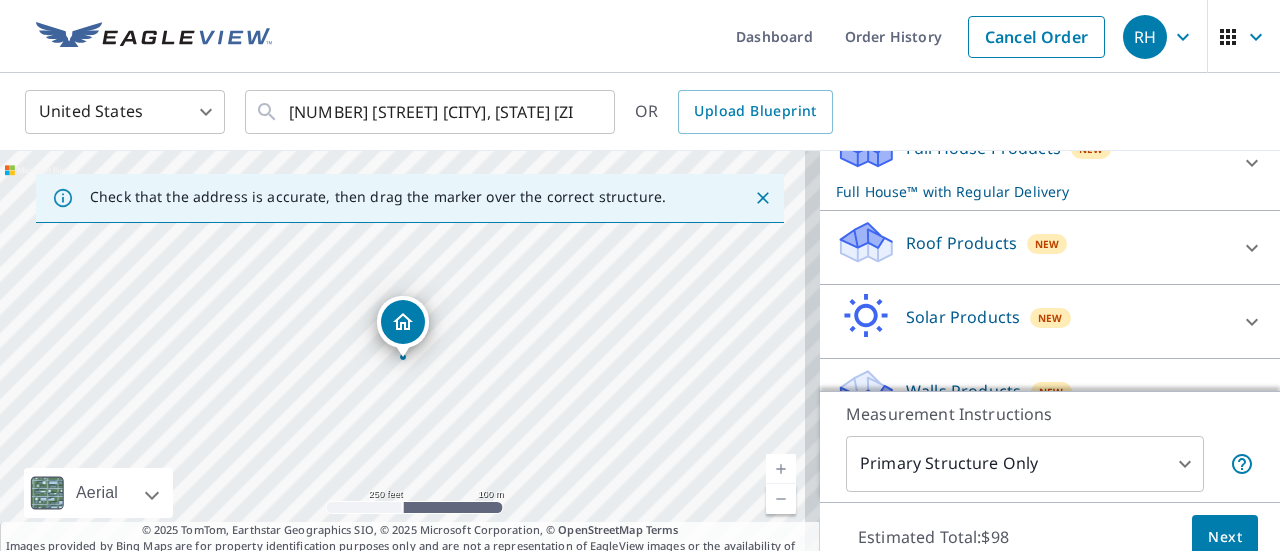 scroll, scrollTop: 200, scrollLeft: 0, axis: vertical 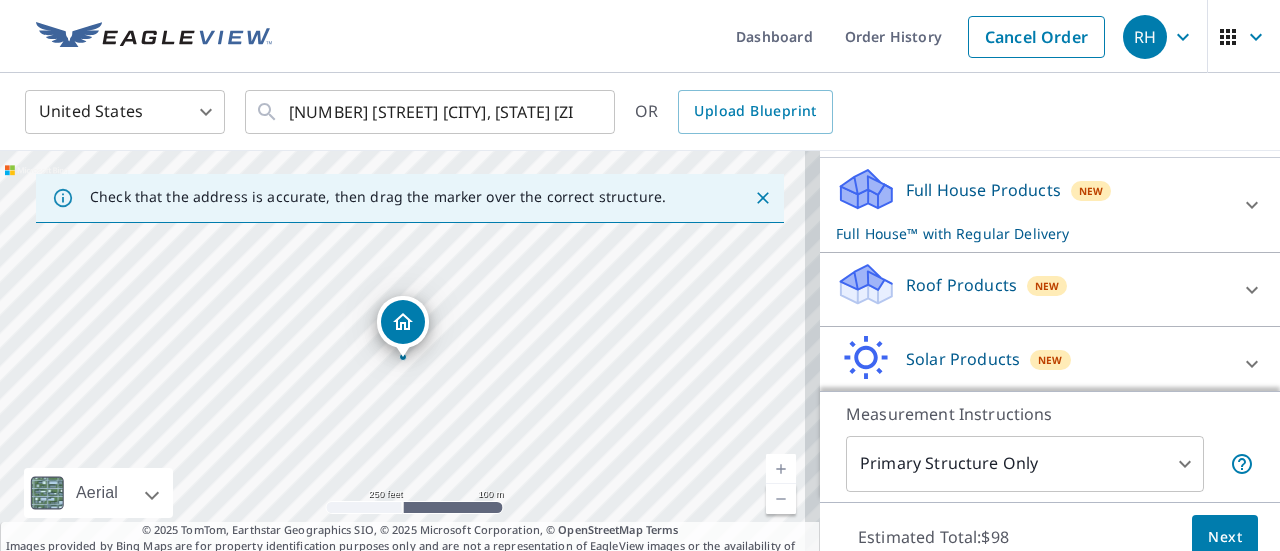 click on "Roof Products New" at bounding box center (1032, 289) 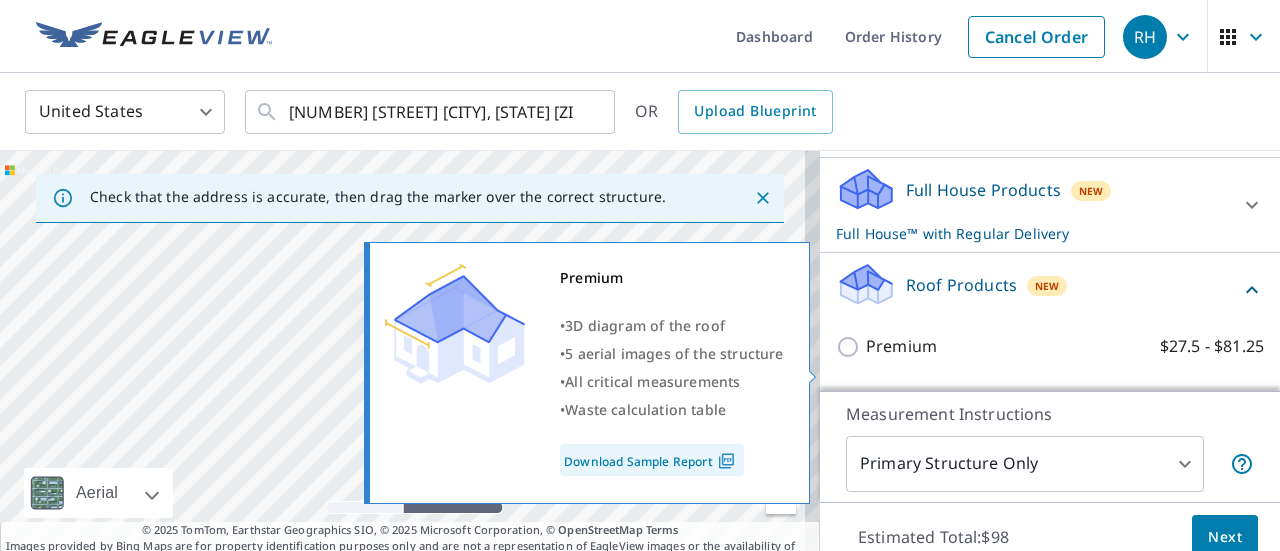 click on "Premium" at bounding box center [901, 346] 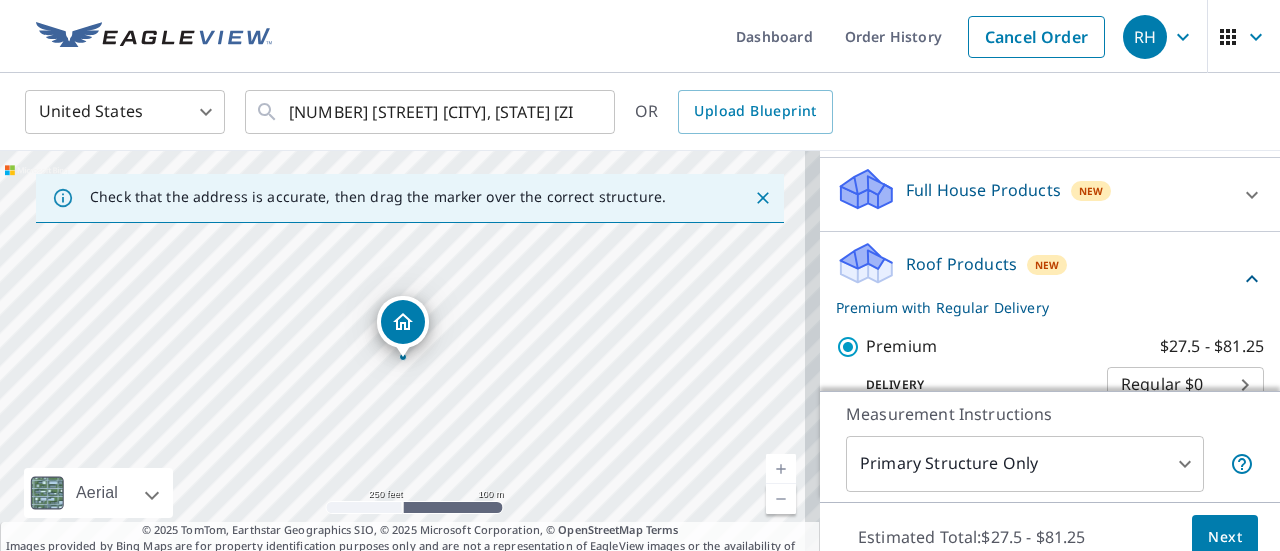 scroll, scrollTop: 300, scrollLeft: 0, axis: vertical 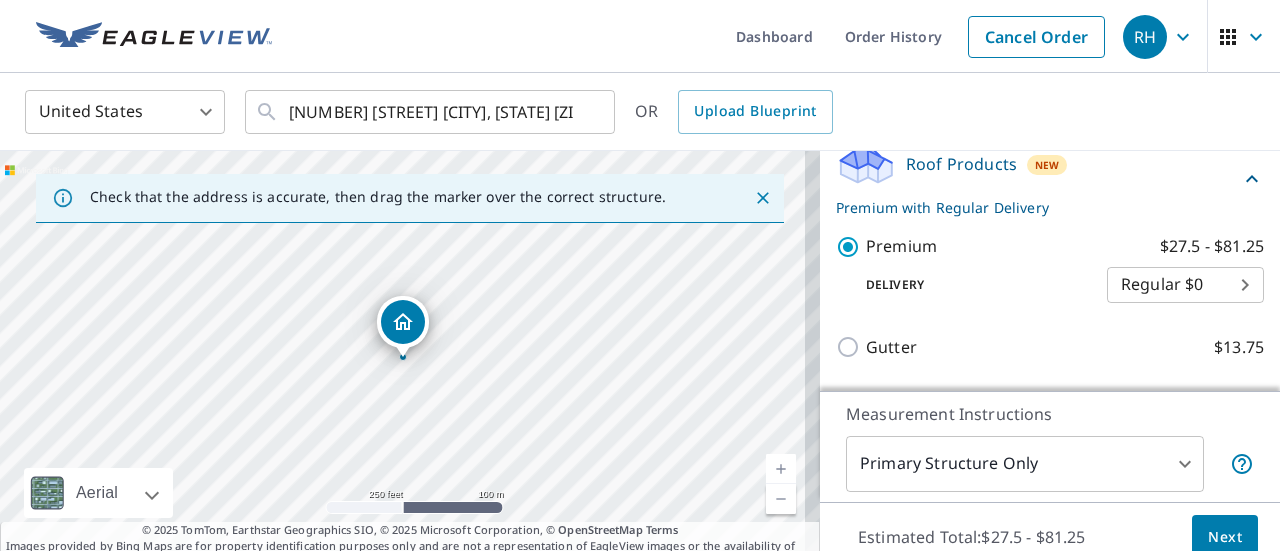 click on "RH RH
Dashboard Order History Cancel Order RH United States US ​ [NUMBER] [STREET] [CITY], [STATE] [ZIP] ​ OR Upload Blueprint Check that the address is accurate, then drag the marker over the correct structure. [NUMBER] [STREET] [CITY], [STATE] [ZIP] Aerial Road A standard road map Aerial A detailed look from above Labels Labels 250 feet 100 m © 2025 TomTom, © Vexcel Imaging, © 2025 Microsoft Corporation,  © OpenStreetMap Terms © 2025 TomTom, Earthstar Geographics SIO, © 2025 Microsoft Corporation, ©   OpenStreetMap   Terms Images provided by Bing Maps are for property identification purposes only and are not a representation of EagleView images or the availability of images for the property. PROPERTY TYPE Residential Commercial Multi-Family This is a complex BUILDING ID [NUMBER] [STREET], [CITY], [STATE], [ZIP] Full House Products New Full House™ $98 Roof Products New Premium with Regular Delivery Premium $27.5 - $81.25 Delivery Regular $0 8 ​ Gutter $13.75" at bounding box center [640, 275] 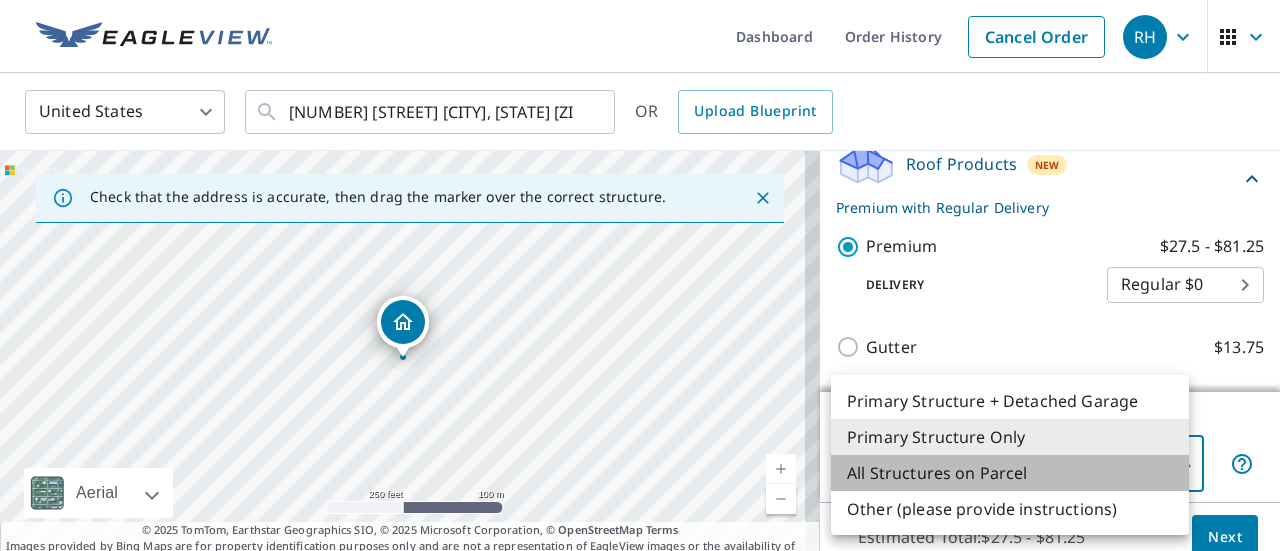 click on "All Structures on Parcel" at bounding box center (1010, 473) 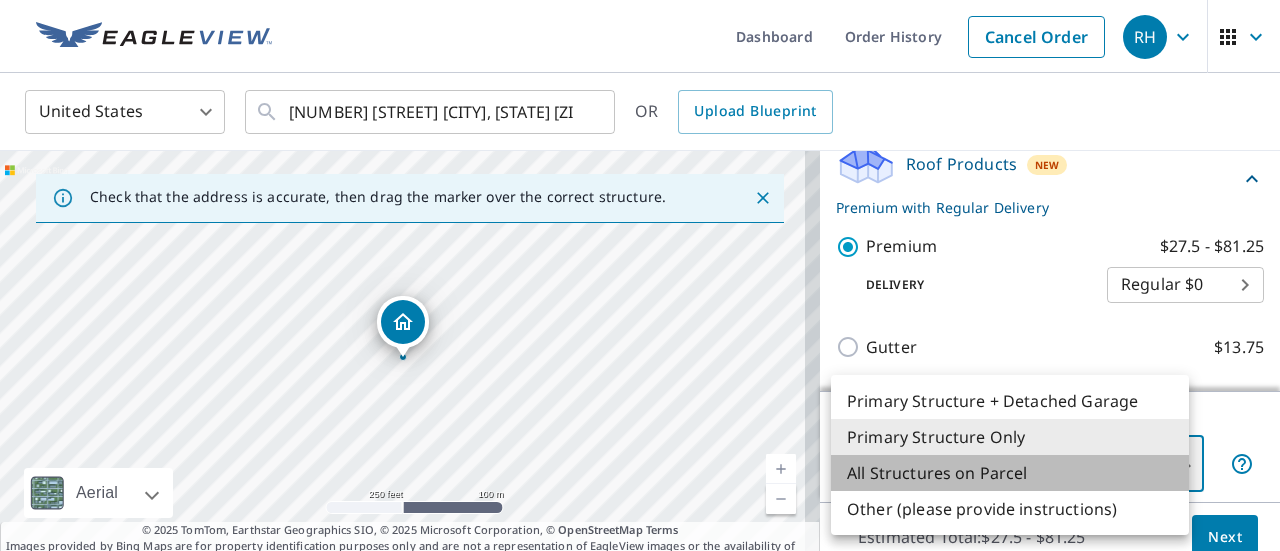 type on "3" 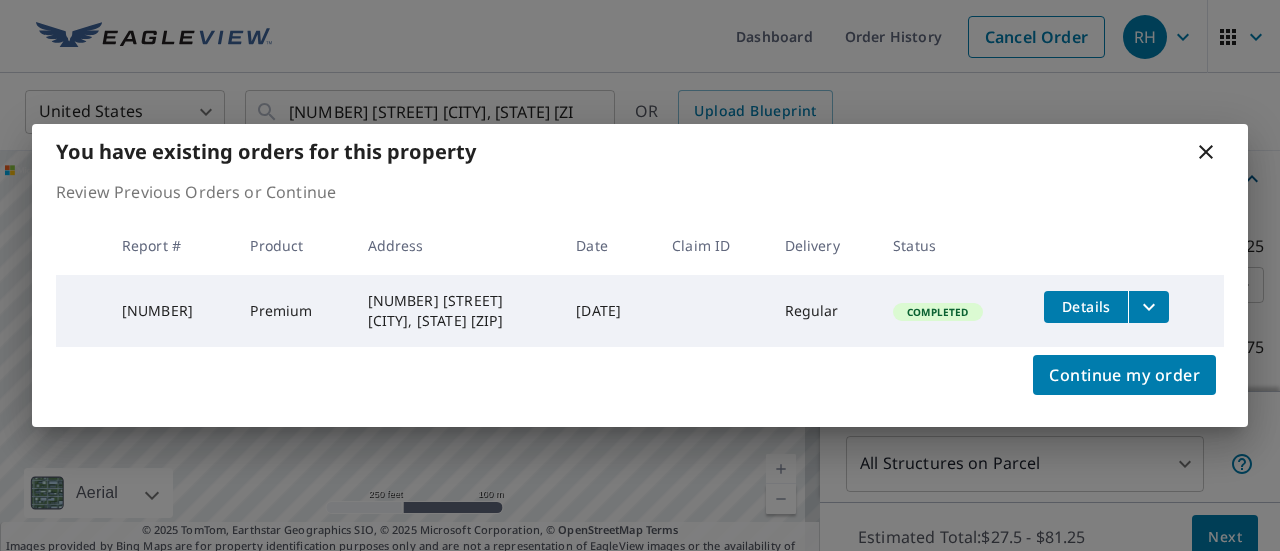 click 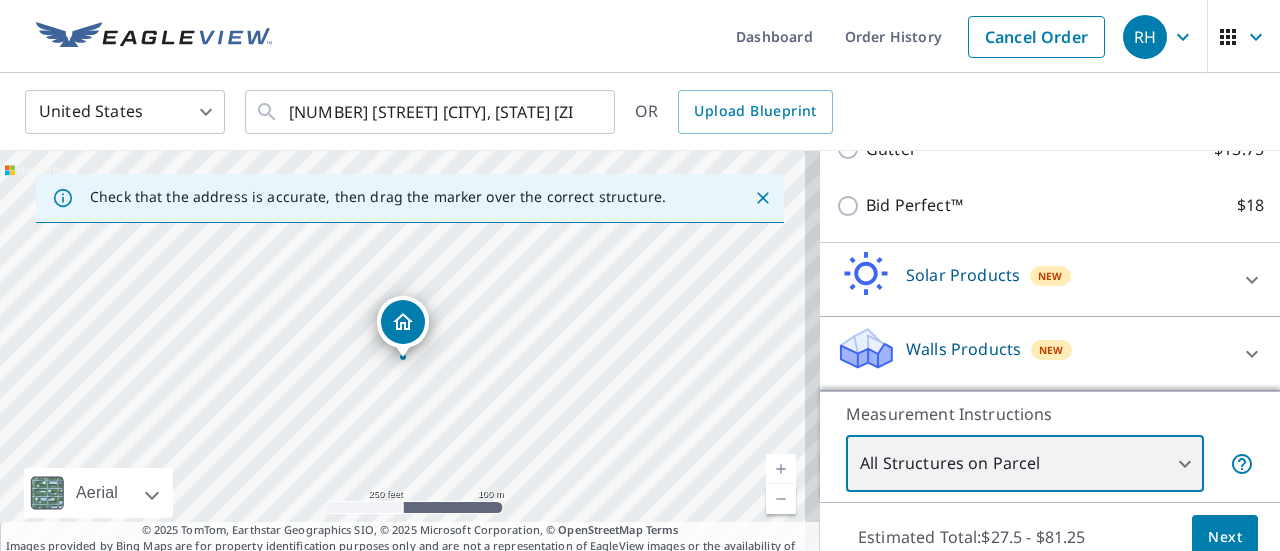 scroll, scrollTop: 521, scrollLeft: 0, axis: vertical 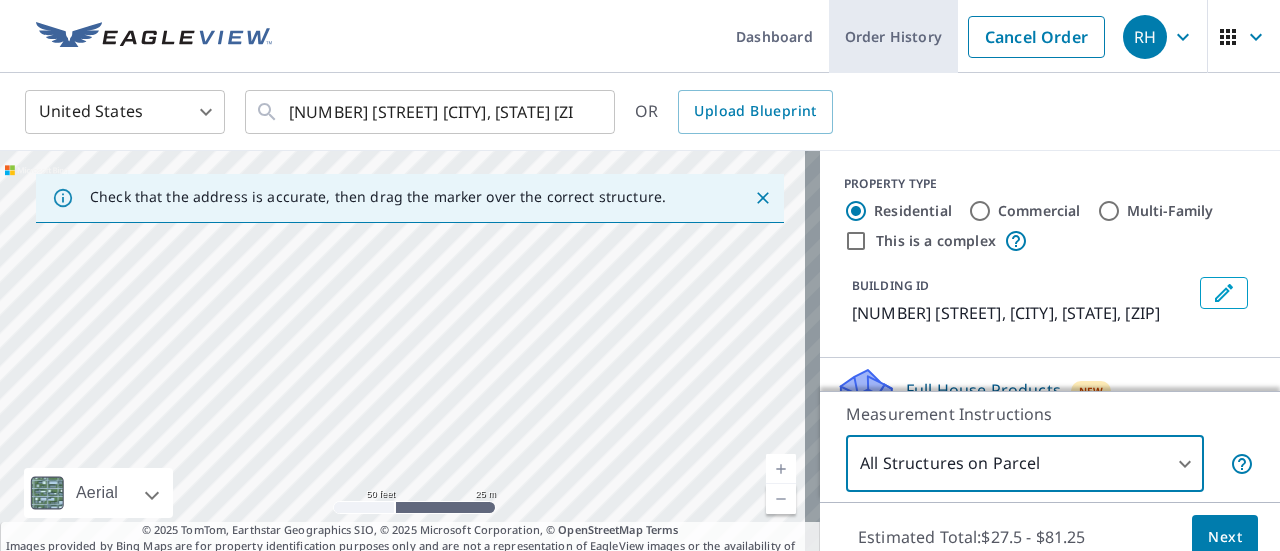 click on "Order History" at bounding box center (893, 36) 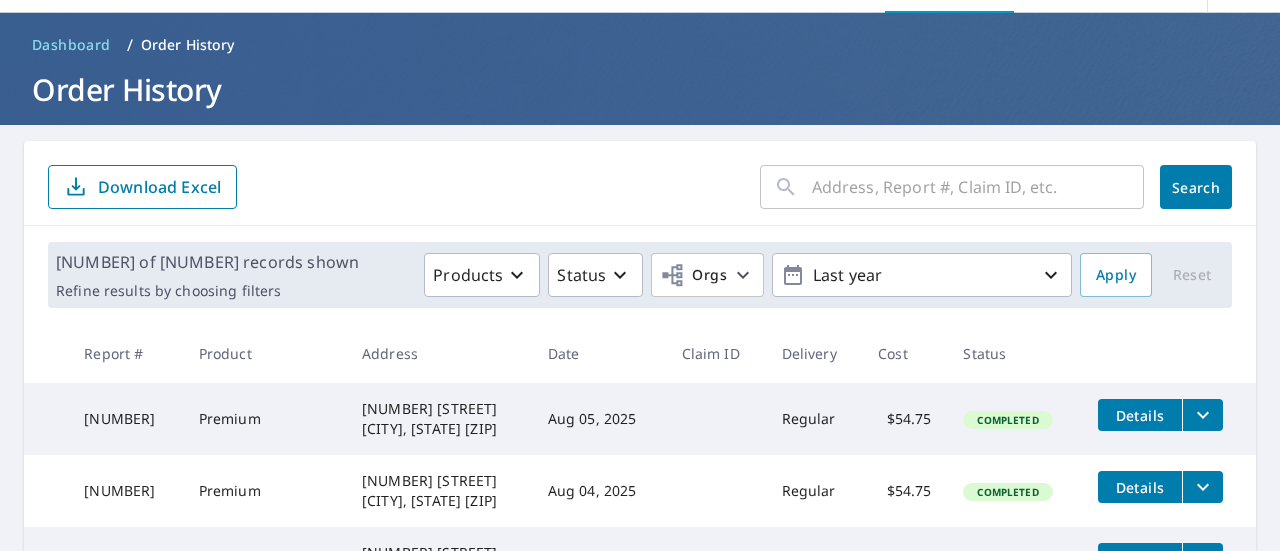 scroll, scrollTop: 0, scrollLeft: 0, axis: both 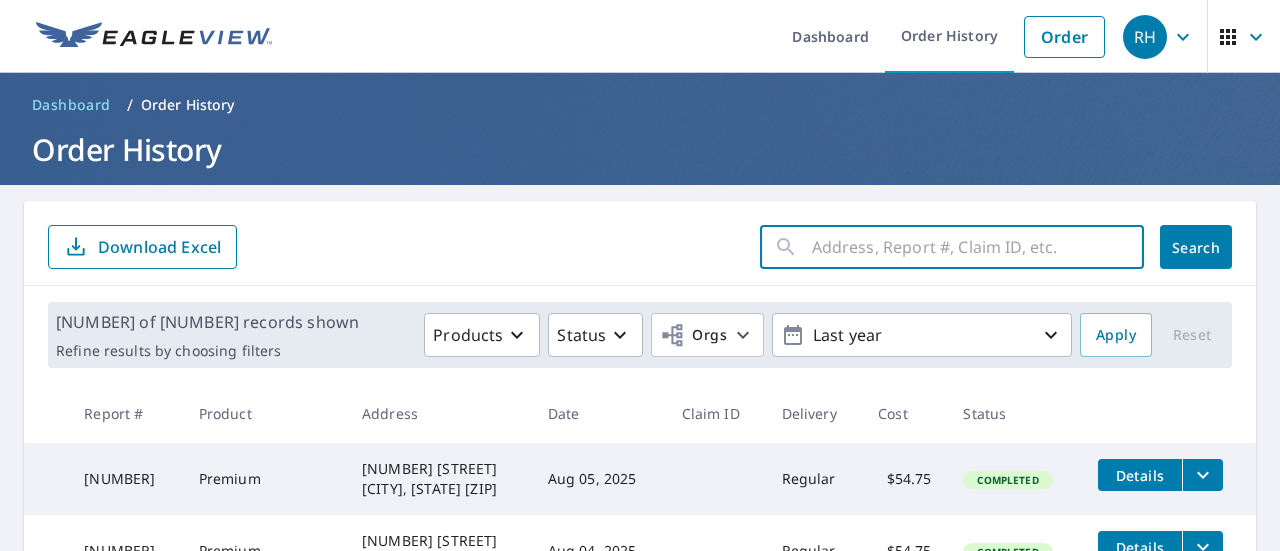 click at bounding box center (978, 247) 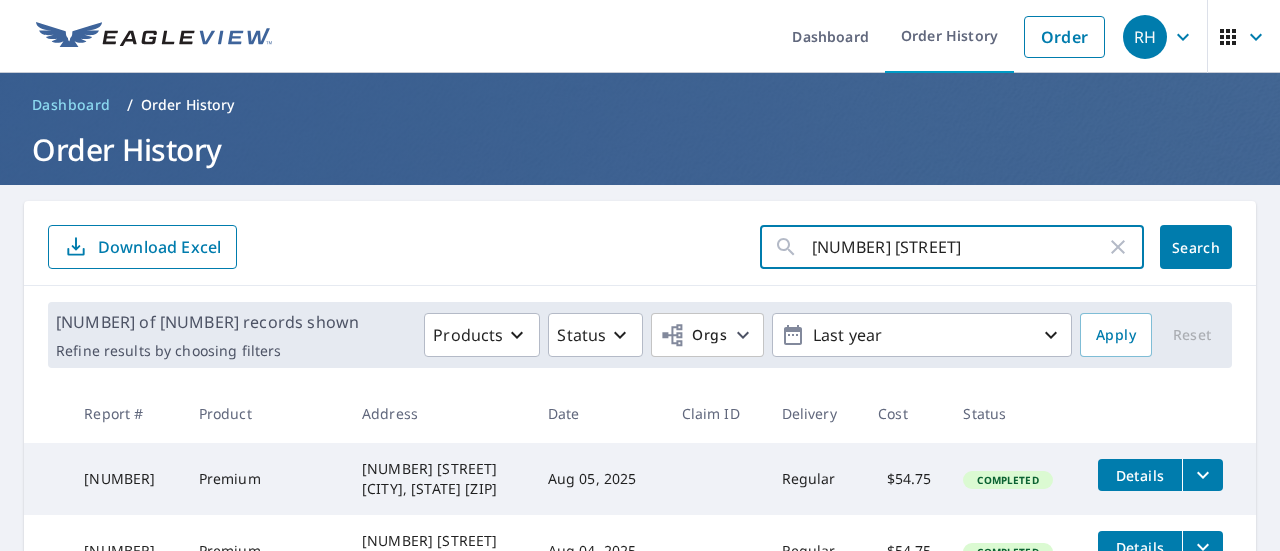 type on "[NUMBER] [STREET]" 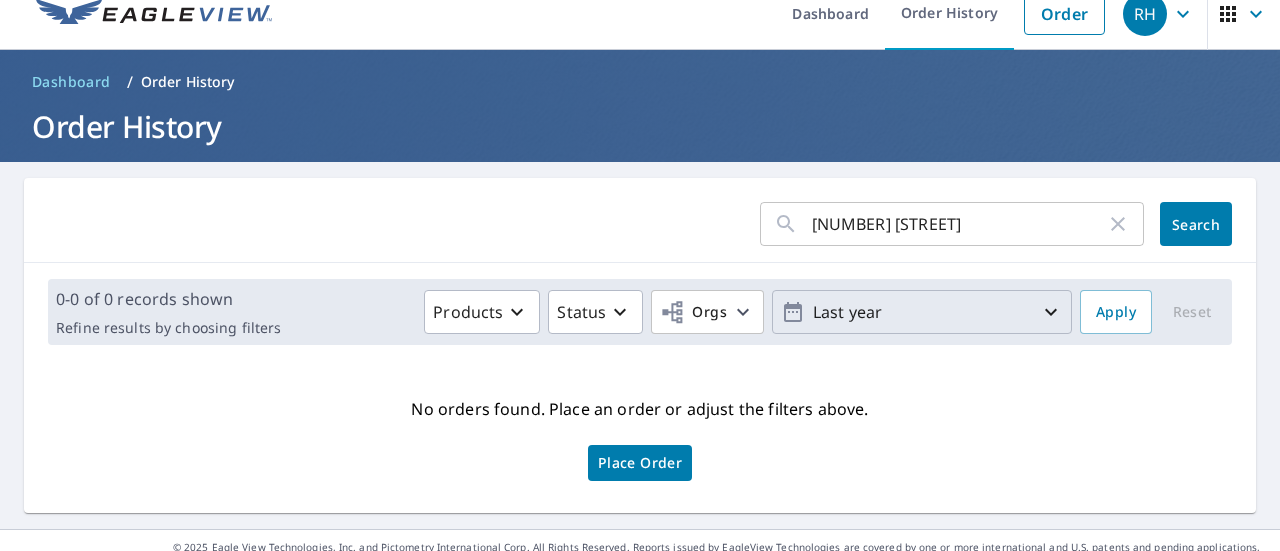 scroll, scrollTop: 0, scrollLeft: 0, axis: both 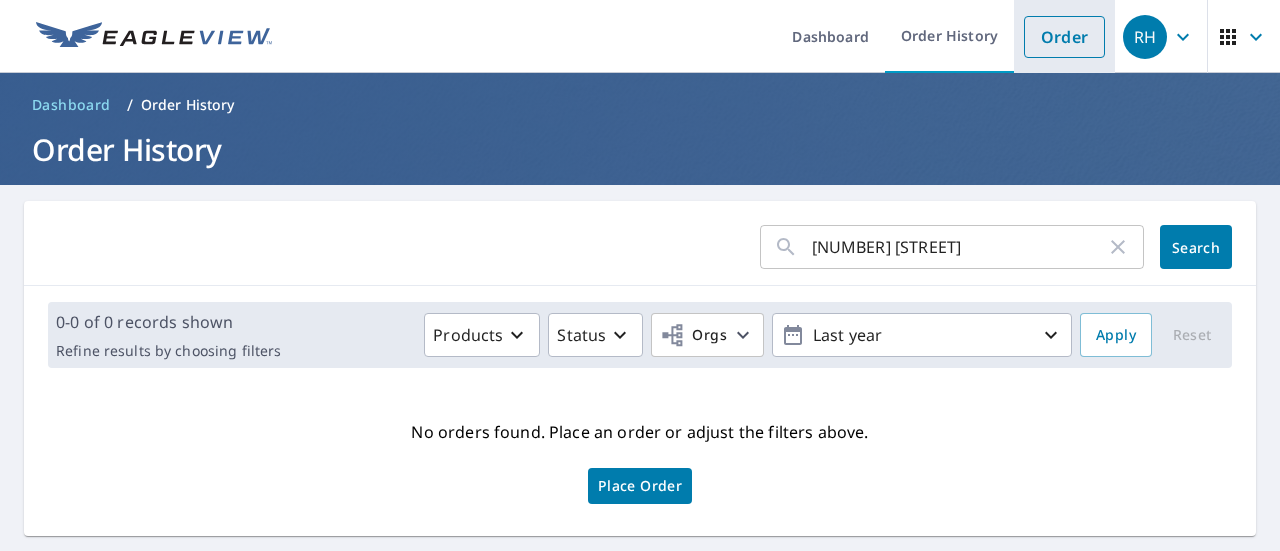 click on "Order" at bounding box center (1064, 37) 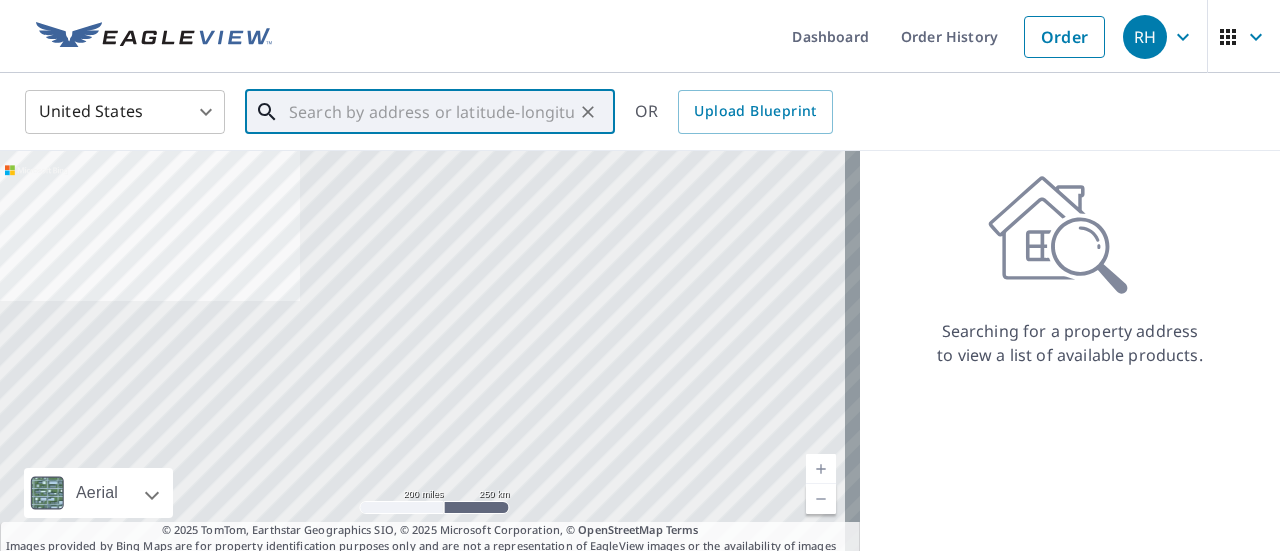 click at bounding box center (431, 112) 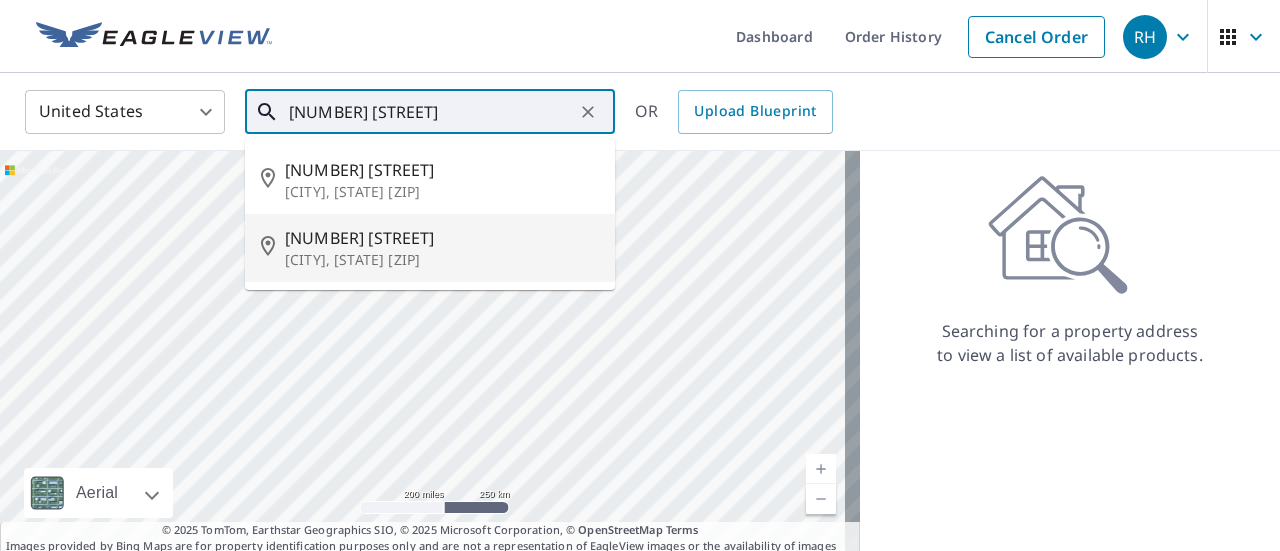 click on "[NUMBER] [STREET]" at bounding box center [442, 238] 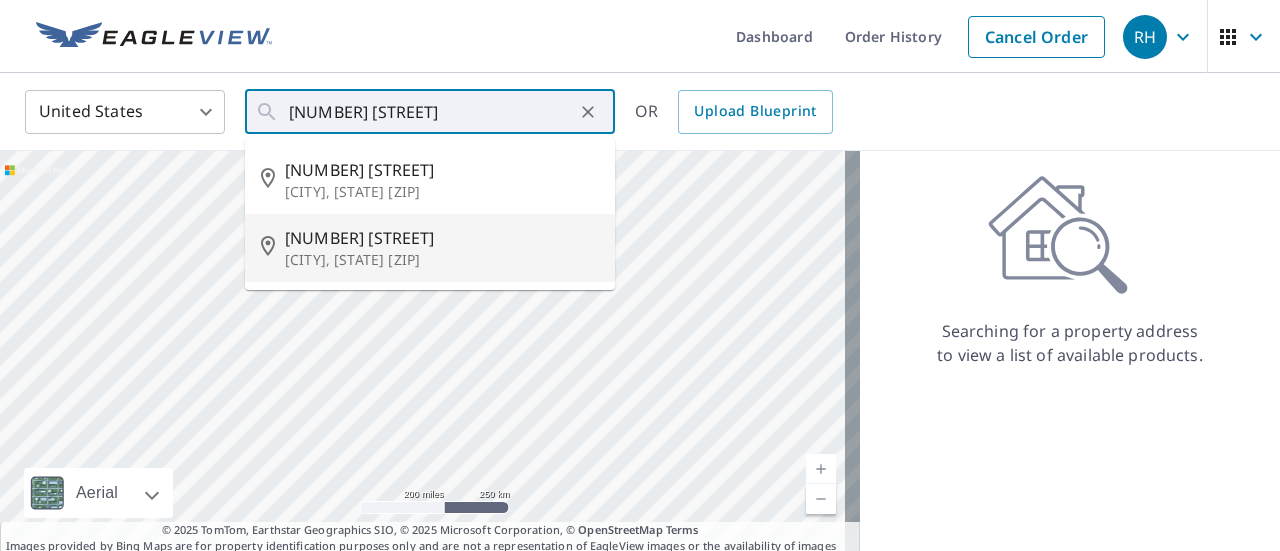 type on "[NUMBER] [STREET] [CITY], [STATE] [ZIP]" 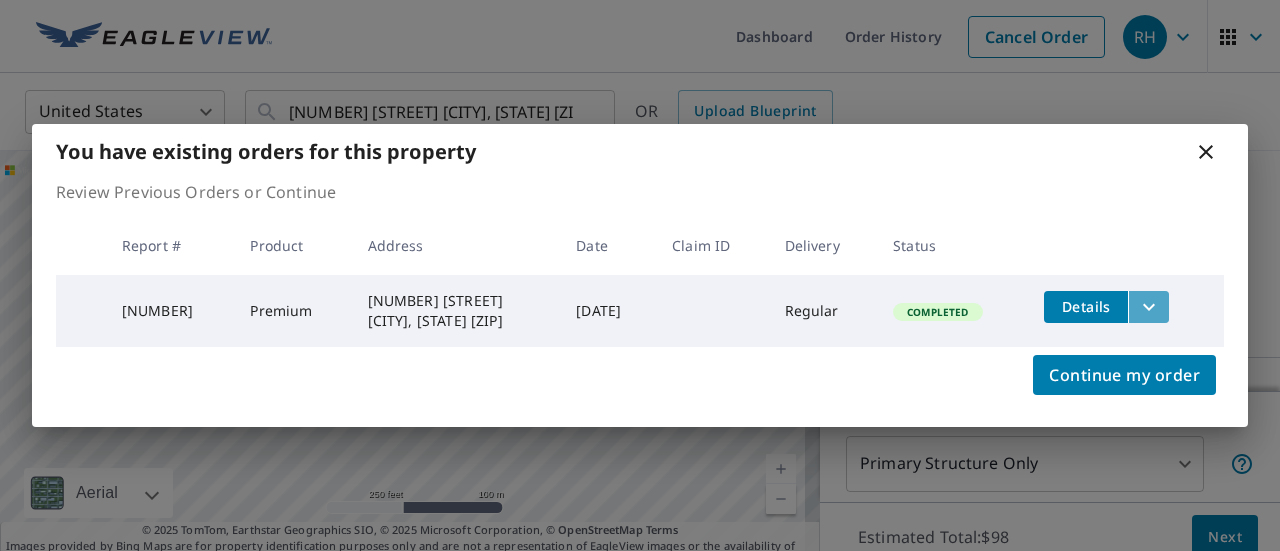 click 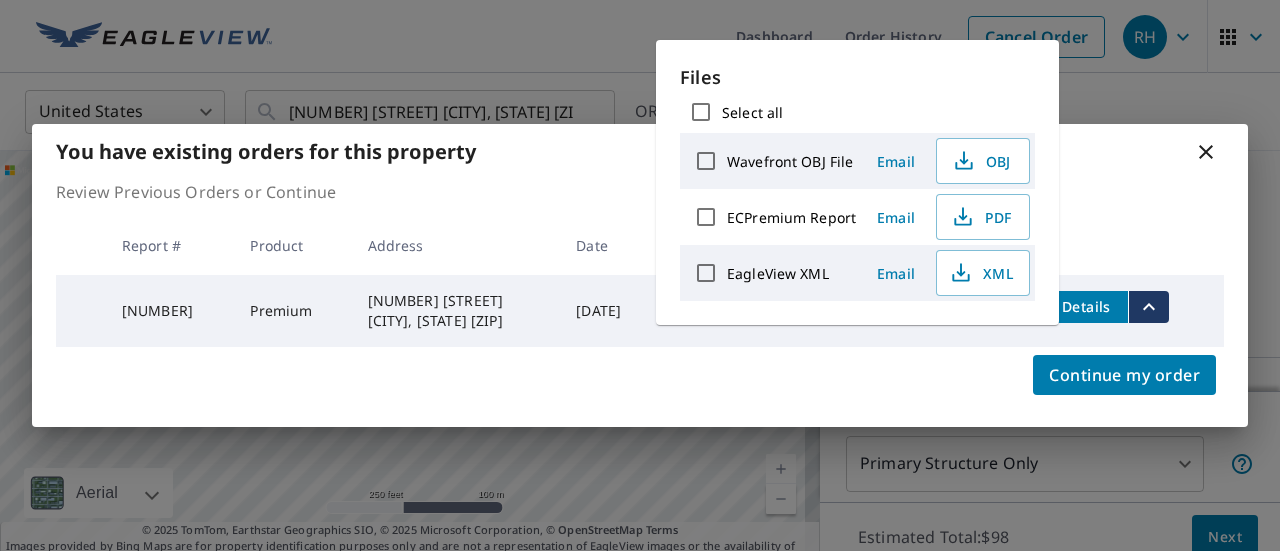 click 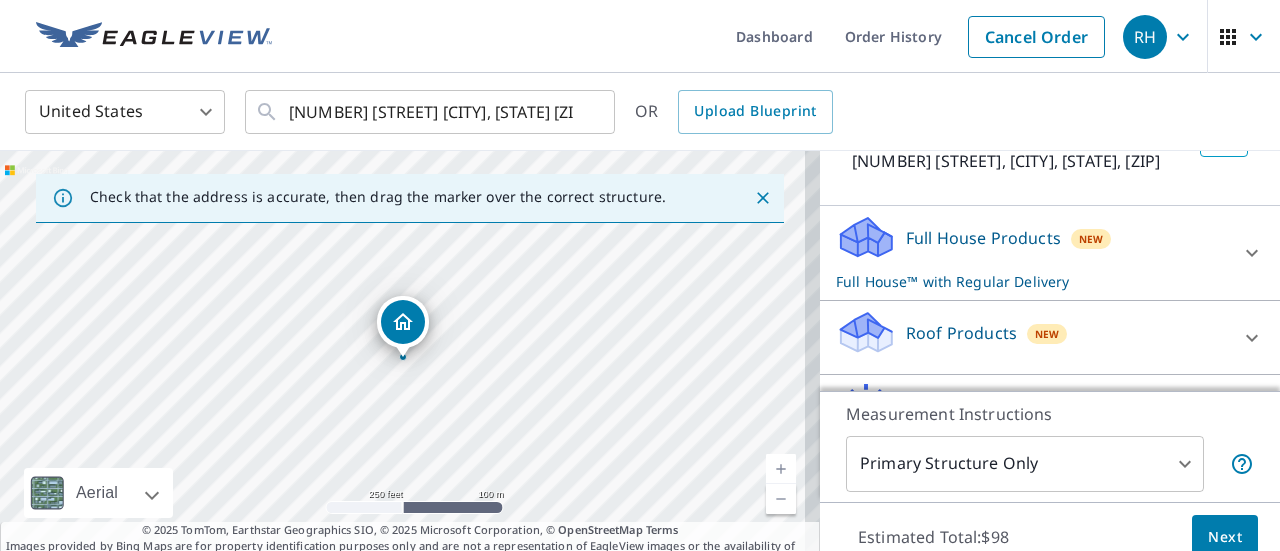 scroll, scrollTop: 200, scrollLeft: 0, axis: vertical 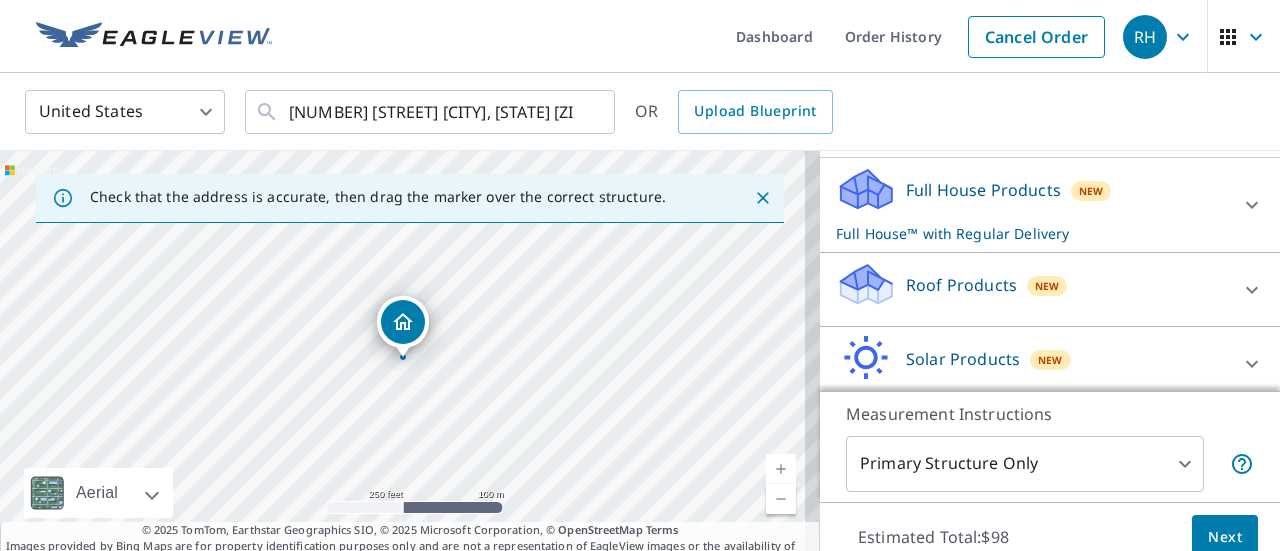 click on "Roof Products New" at bounding box center (1032, 289) 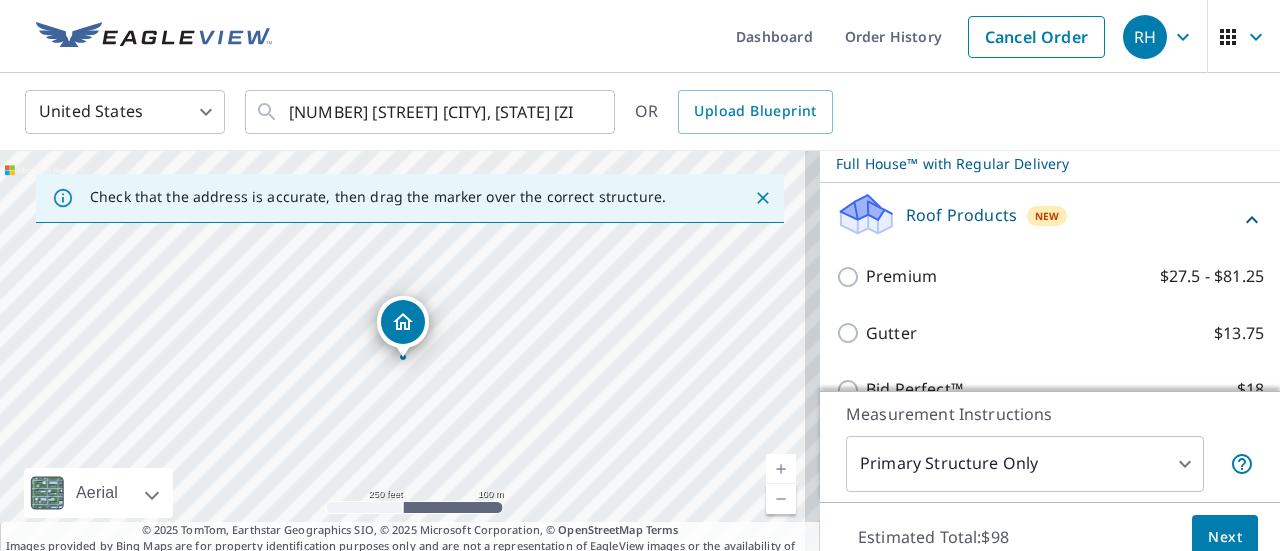 scroll, scrollTop: 300, scrollLeft: 0, axis: vertical 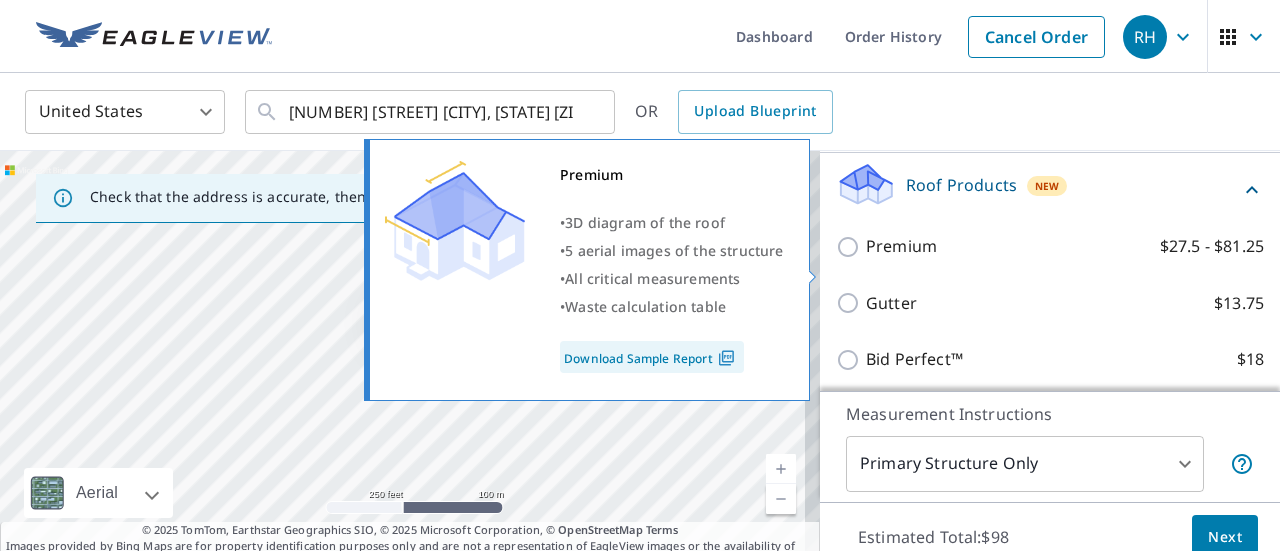 click on "Premium" at bounding box center [901, 246] 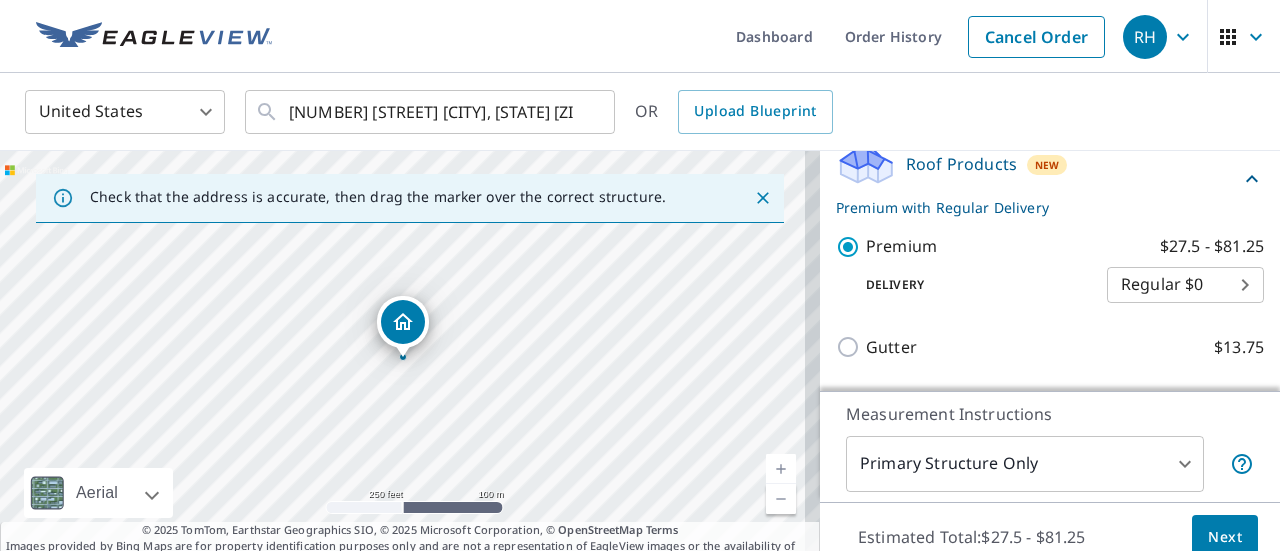 click on "RH RH
Dashboard Order History Cancel Order RH United States US ​ [NUMBER] [STREET] [CITY], [STATE] [ZIP] ​ OR Upload Blueprint Check that the address is accurate, then drag the marker over the correct structure. [NUMBER] [STREET] [CITY], [STATE] [ZIP] Aerial Road A standard road map Aerial A detailed look from above Labels Labels 250 feet 100 m © 2025 TomTom, © Vexcel Imaging, © 2025 Microsoft Corporation,  © OpenStreetMap Terms © 2025 TomTom, Earthstar Geographics SIO, © 2025 Microsoft Corporation, ©   OpenStreetMap   Terms Images provided by Bing Maps are for property identification purposes only and are not a representation of EagleView images or the availability of images for the property. PROPERTY TYPE Residential Commercial Multi-Family This is a complex BUILDING ID [NUMBER] [STREET], [CITY], [STATE], [ZIP] Full House Products New Full House™ $98 Roof Products New Premium with Regular Delivery Premium $27.5 - $81.25 Delivery Regular $0 8 ​ Gutter $13.75" at bounding box center (640, 275) 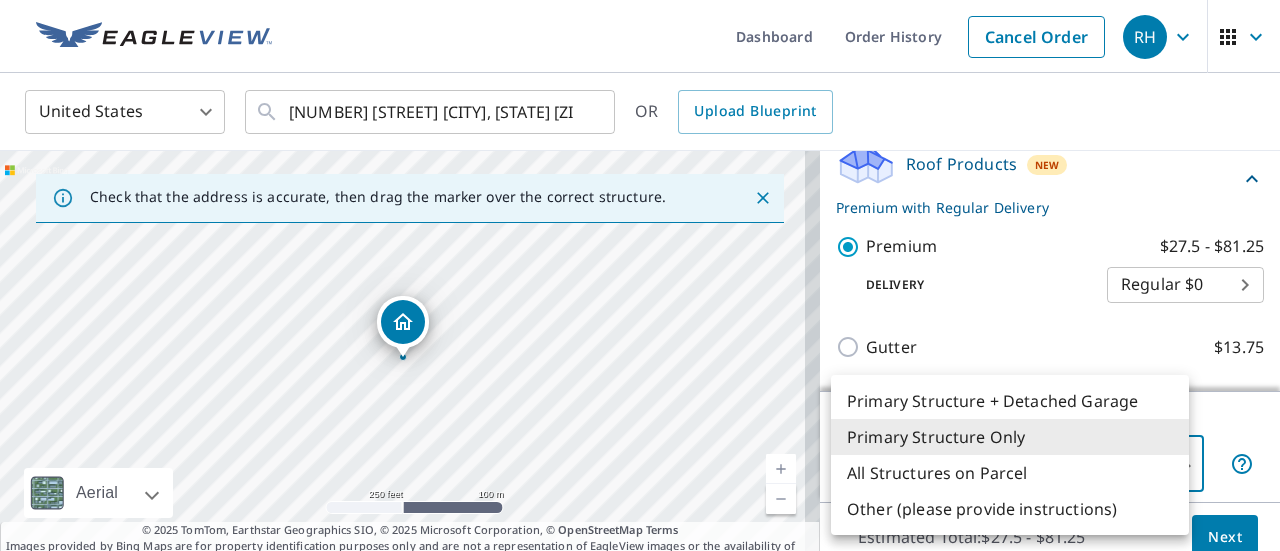 click on "All Structures on Parcel" at bounding box center (1010, 473) 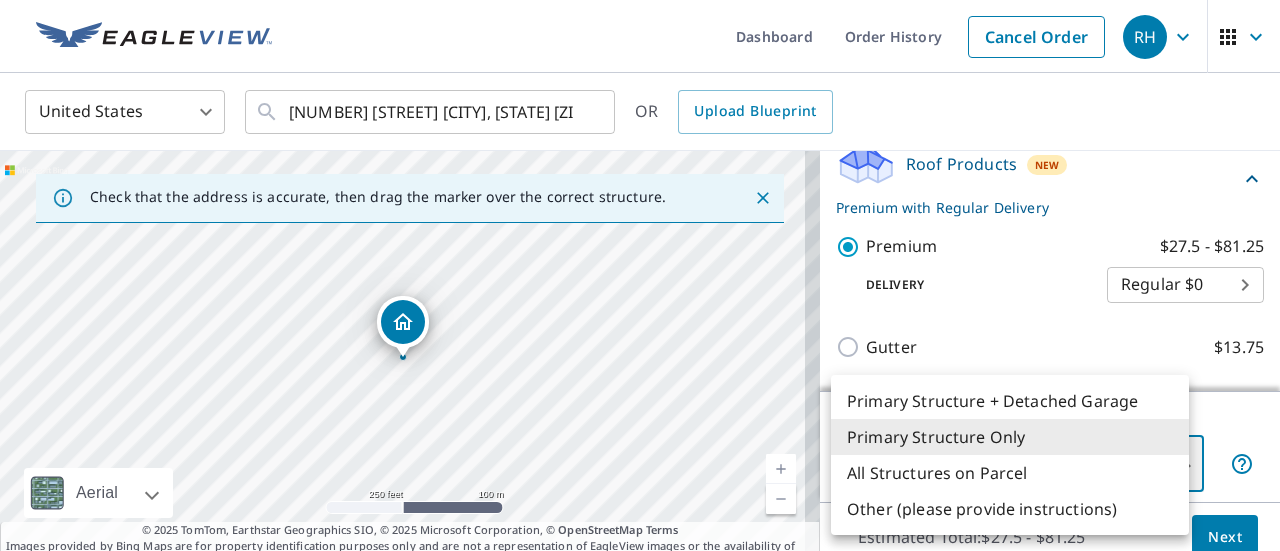 type on "3" 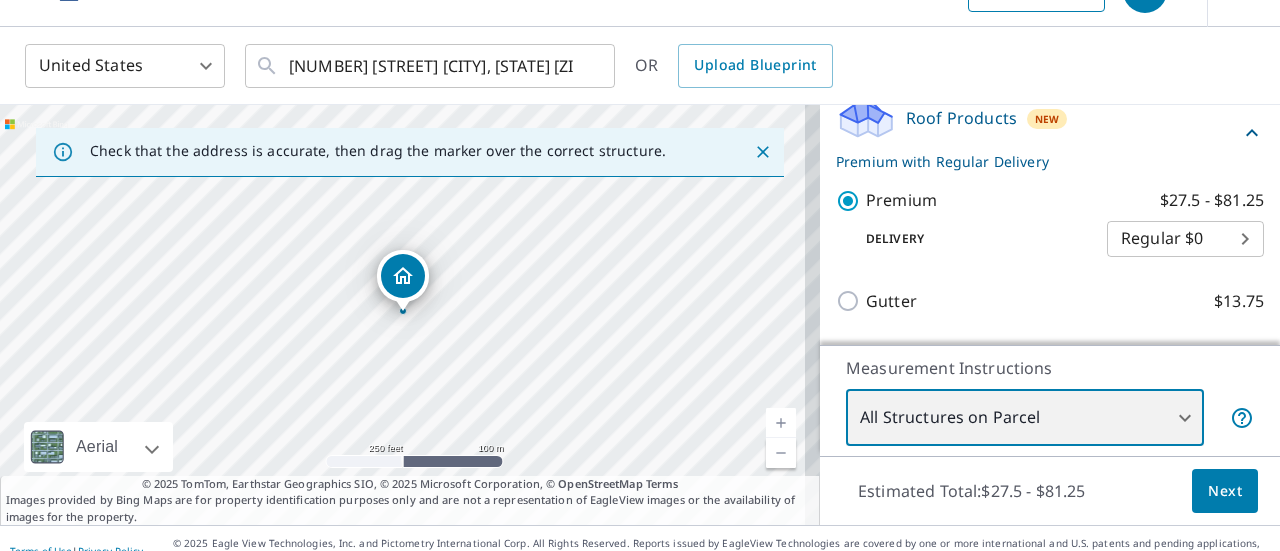 scroll, scrollTop: 70, scrollLeft: 0, axis: vertical 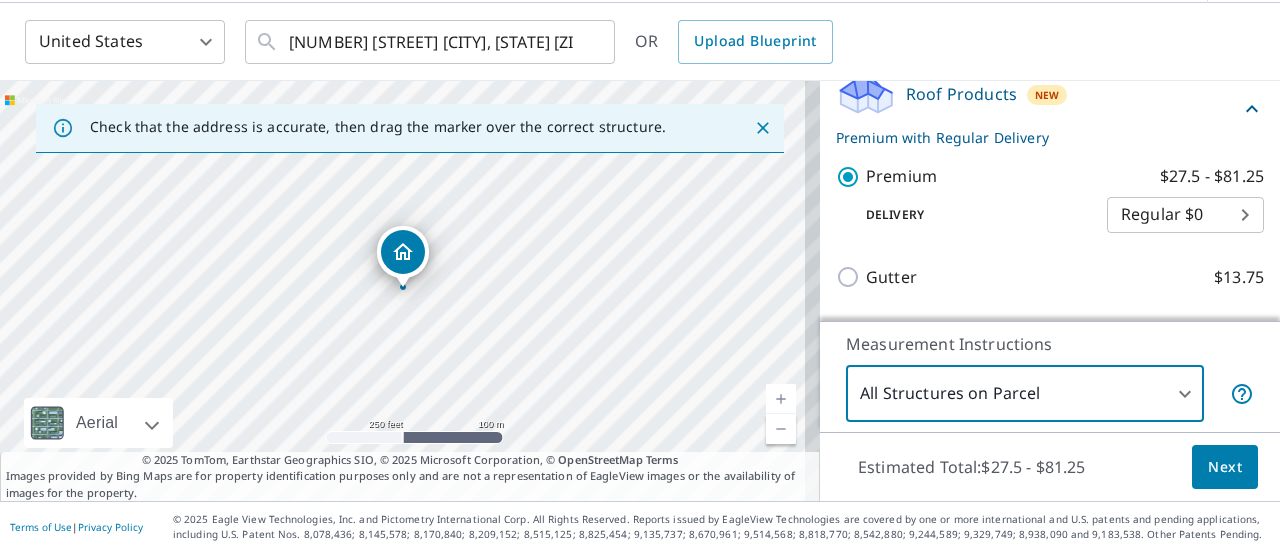 click on "Next" at bounding box center [1225, 467] 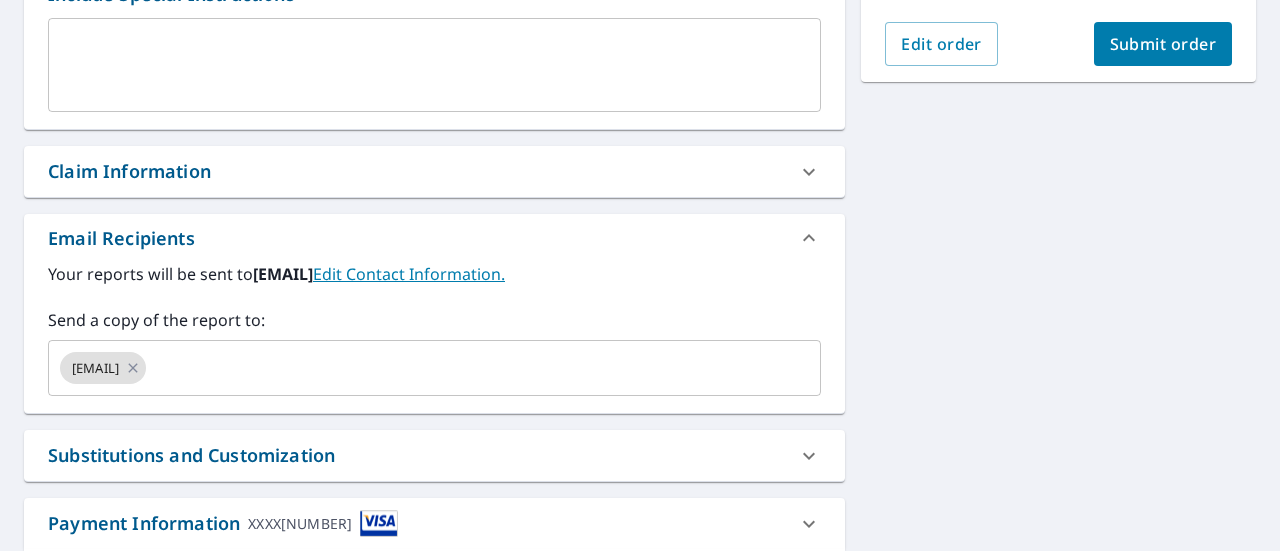 scroll, scrollTop: 328, scrollLeft: 0, axis: vertical 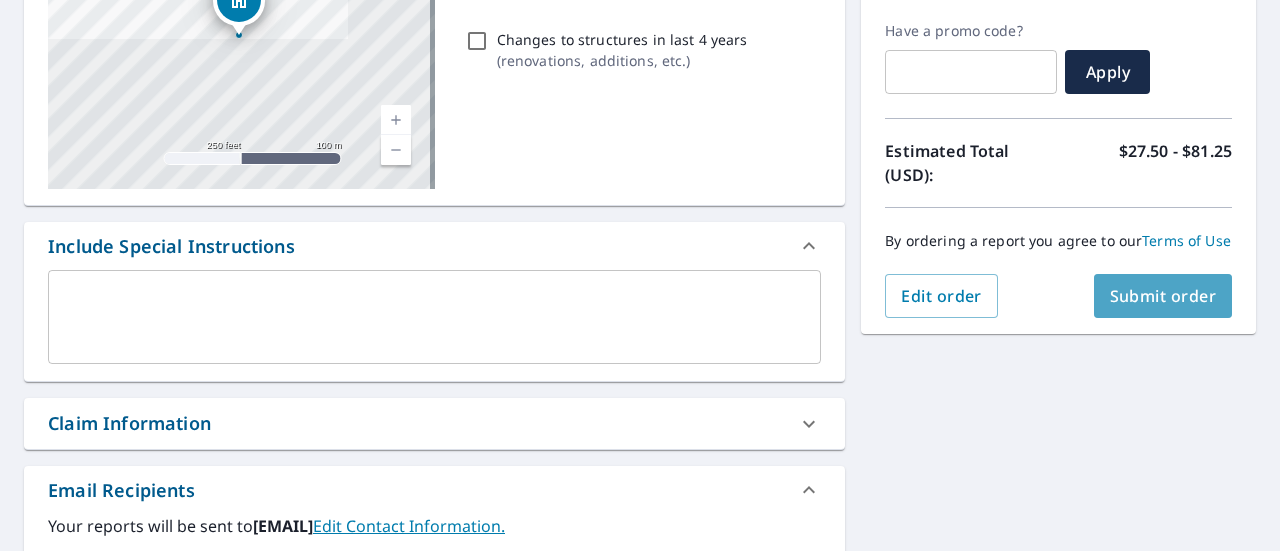click on "Submit order" at bounding box center (1163, 296) 